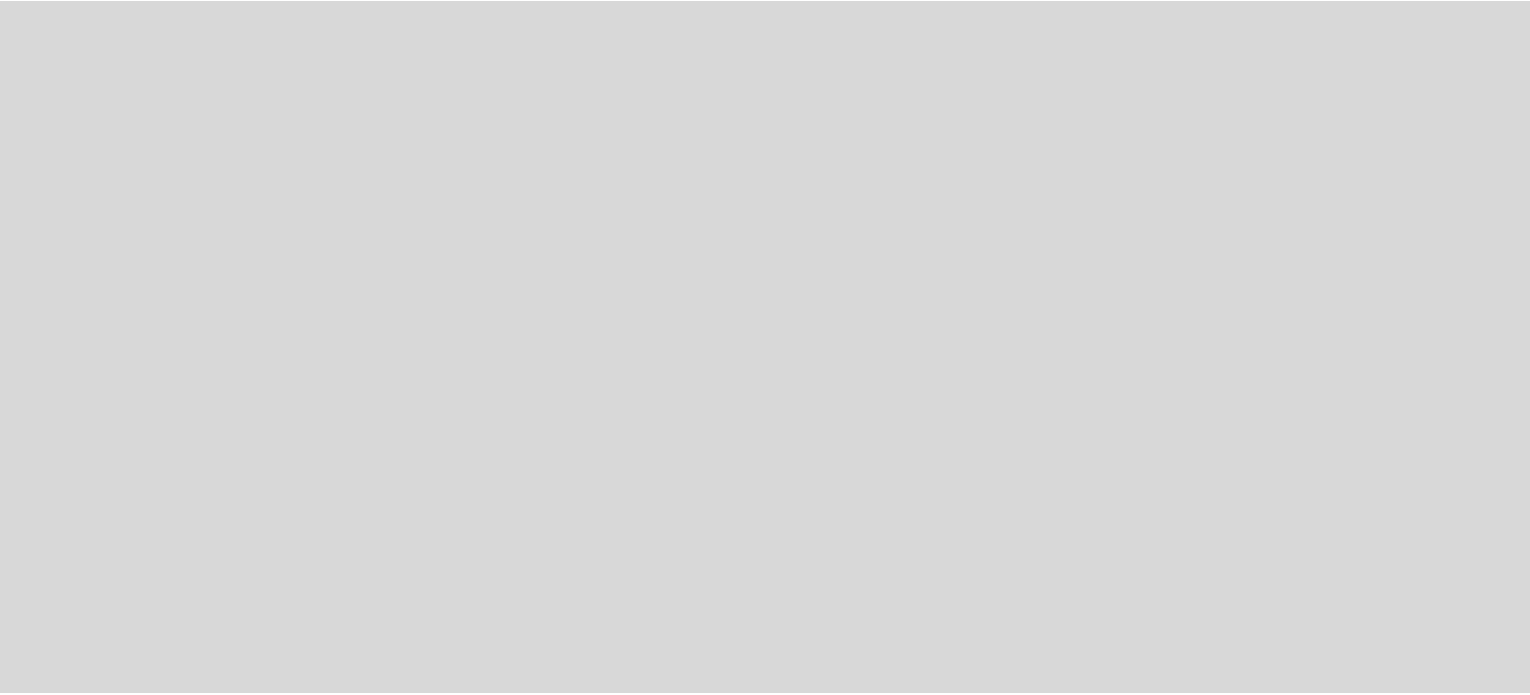 scroll, scrollTop: 0, scrollLeft: 0, axis: both 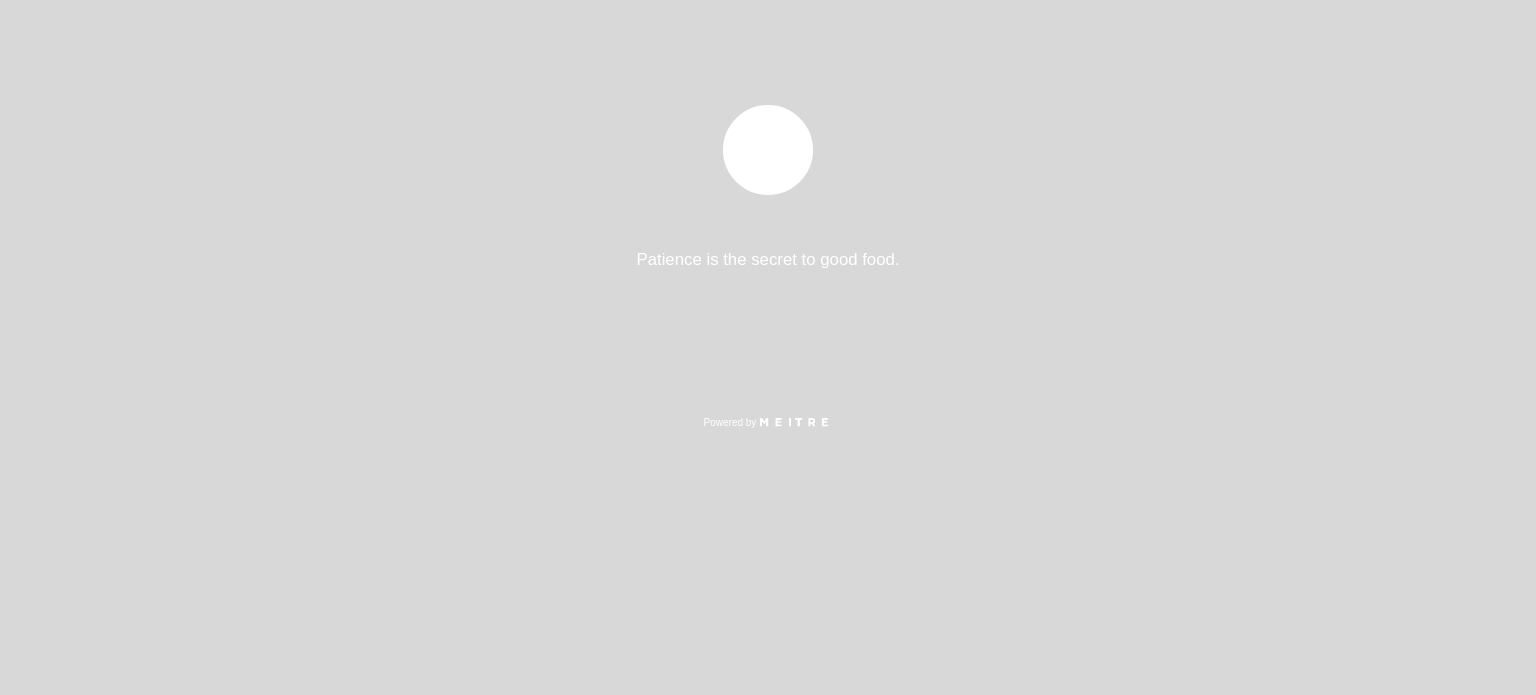 select on "pt" 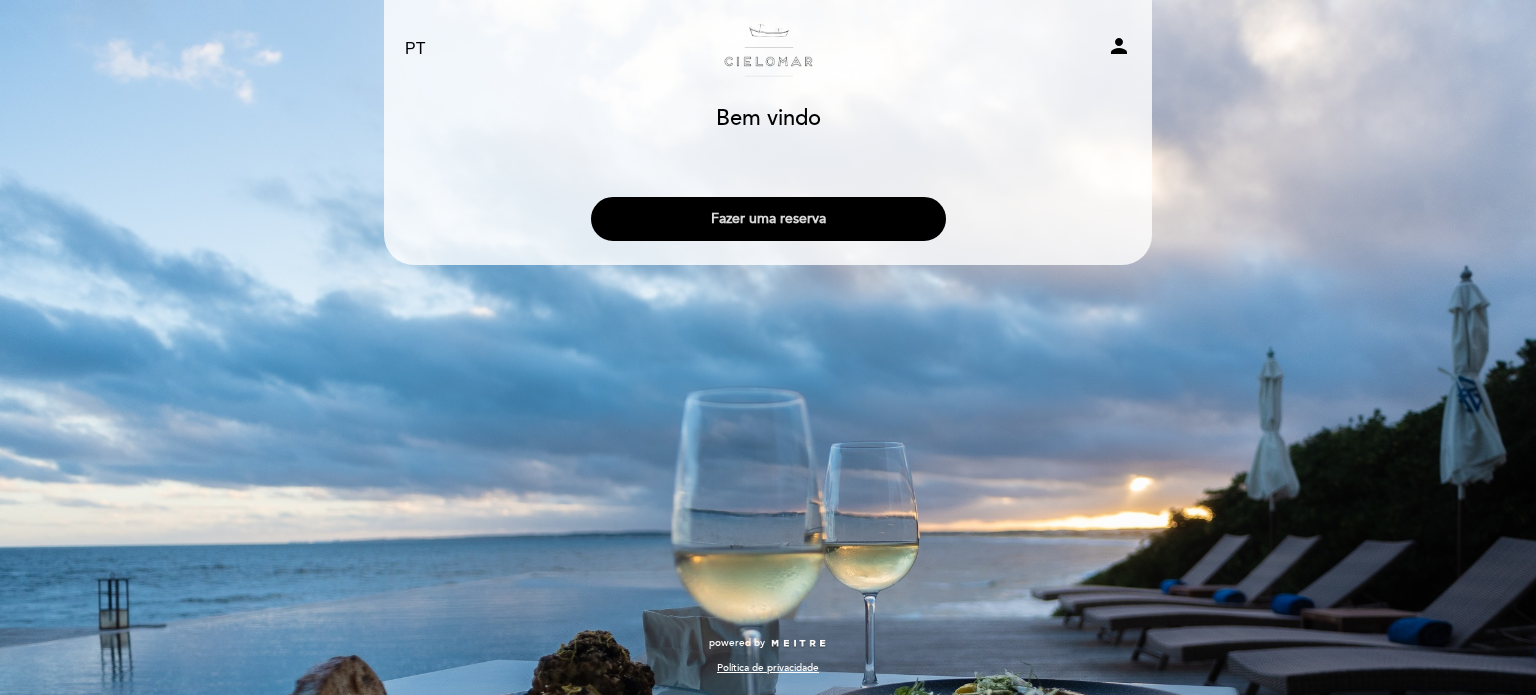 click on "Fazer uma reserva" at bounding box center (768, 219) 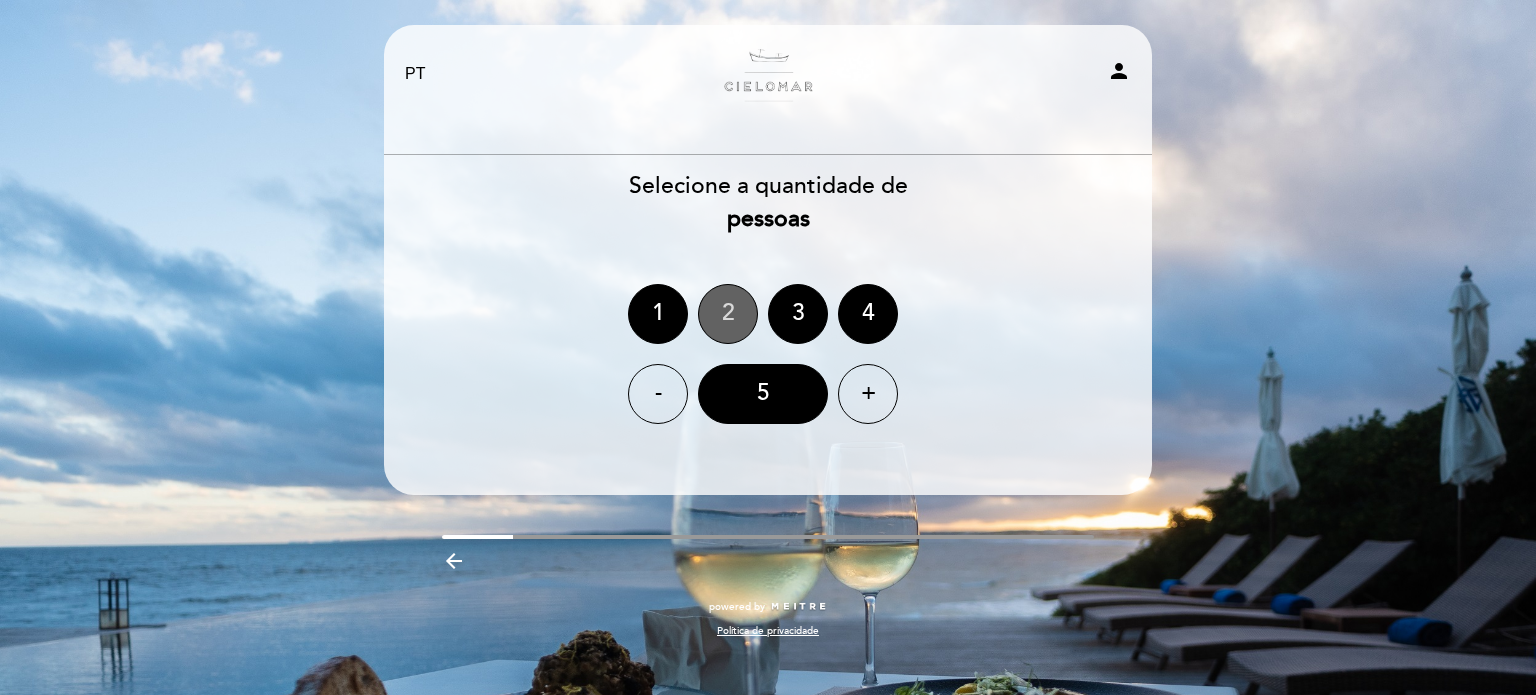 click on "2" at bounding box center (728, 314) 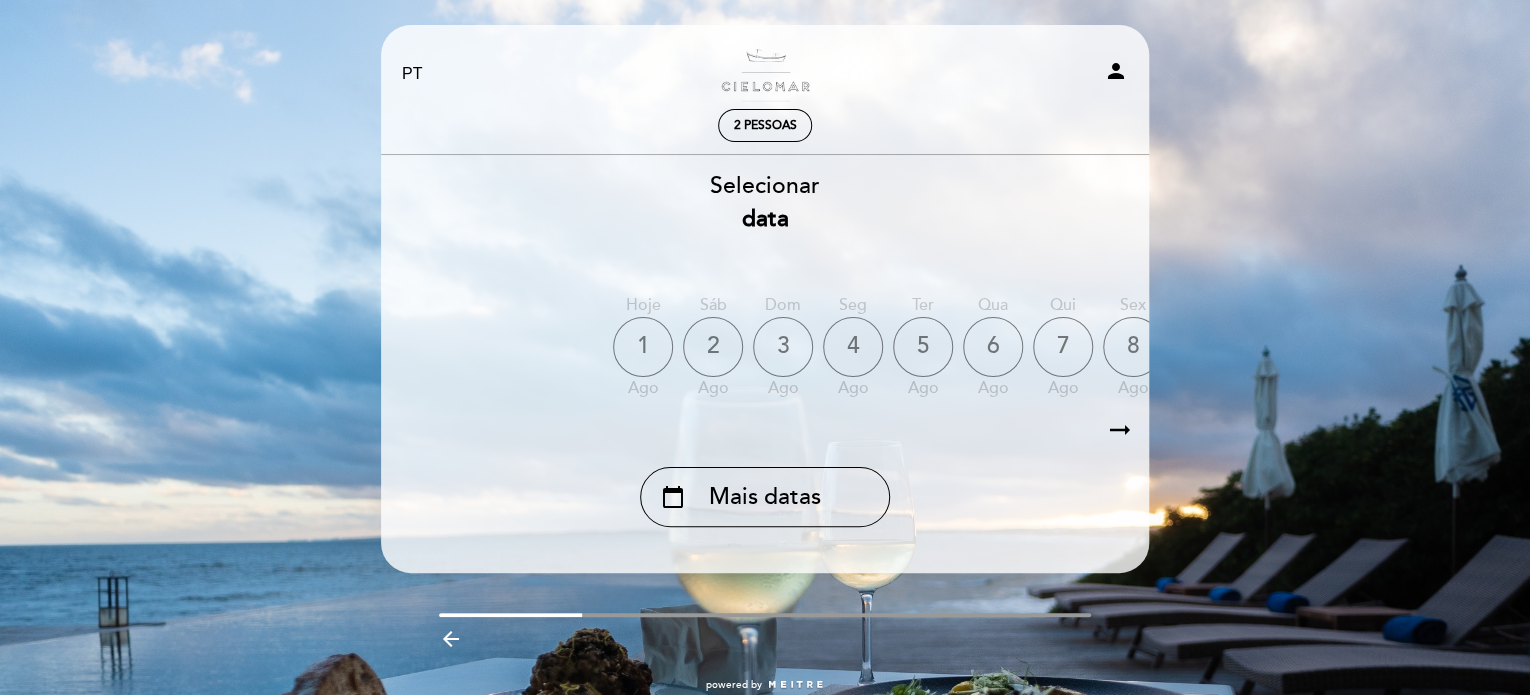 click on "arrow_right_alt" at bounding box center [1120, 430] 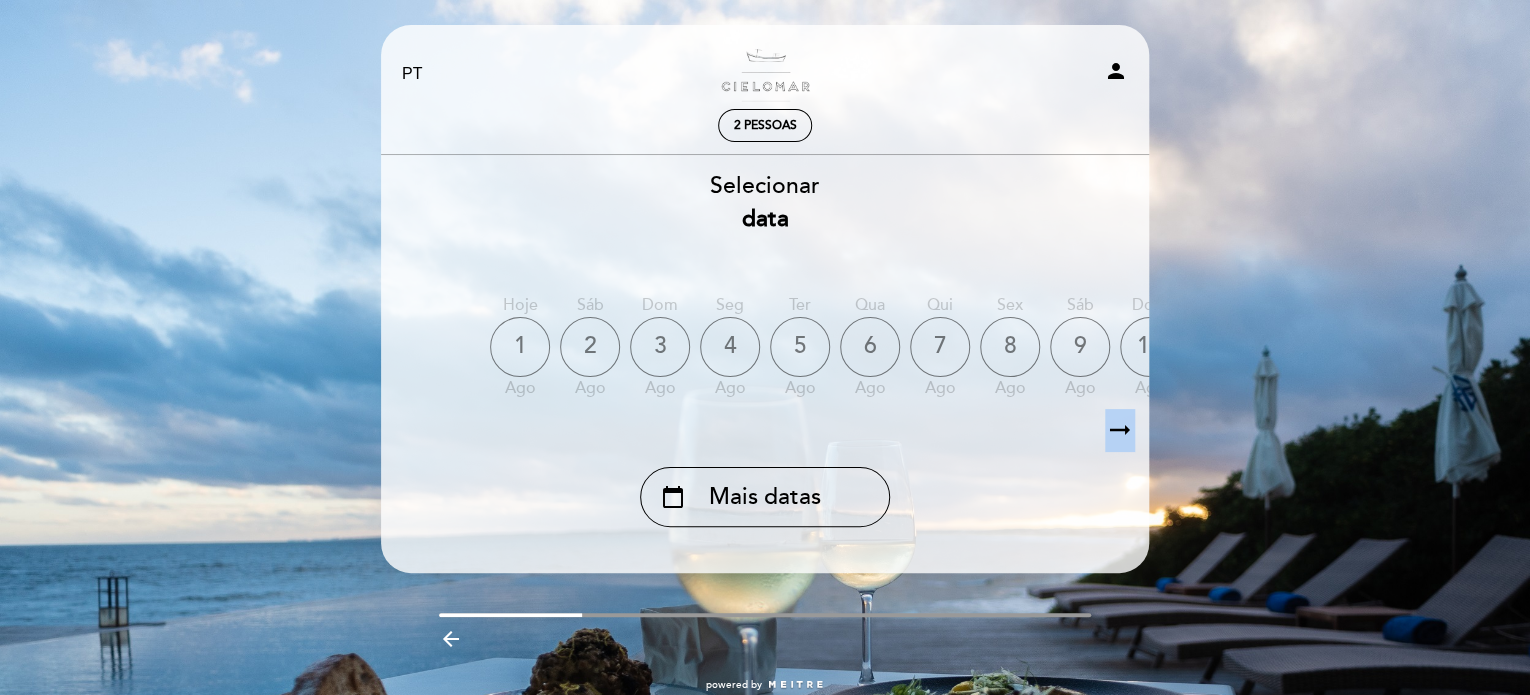 click on "arrow_right_alt" at bounding box center [1120, 430] 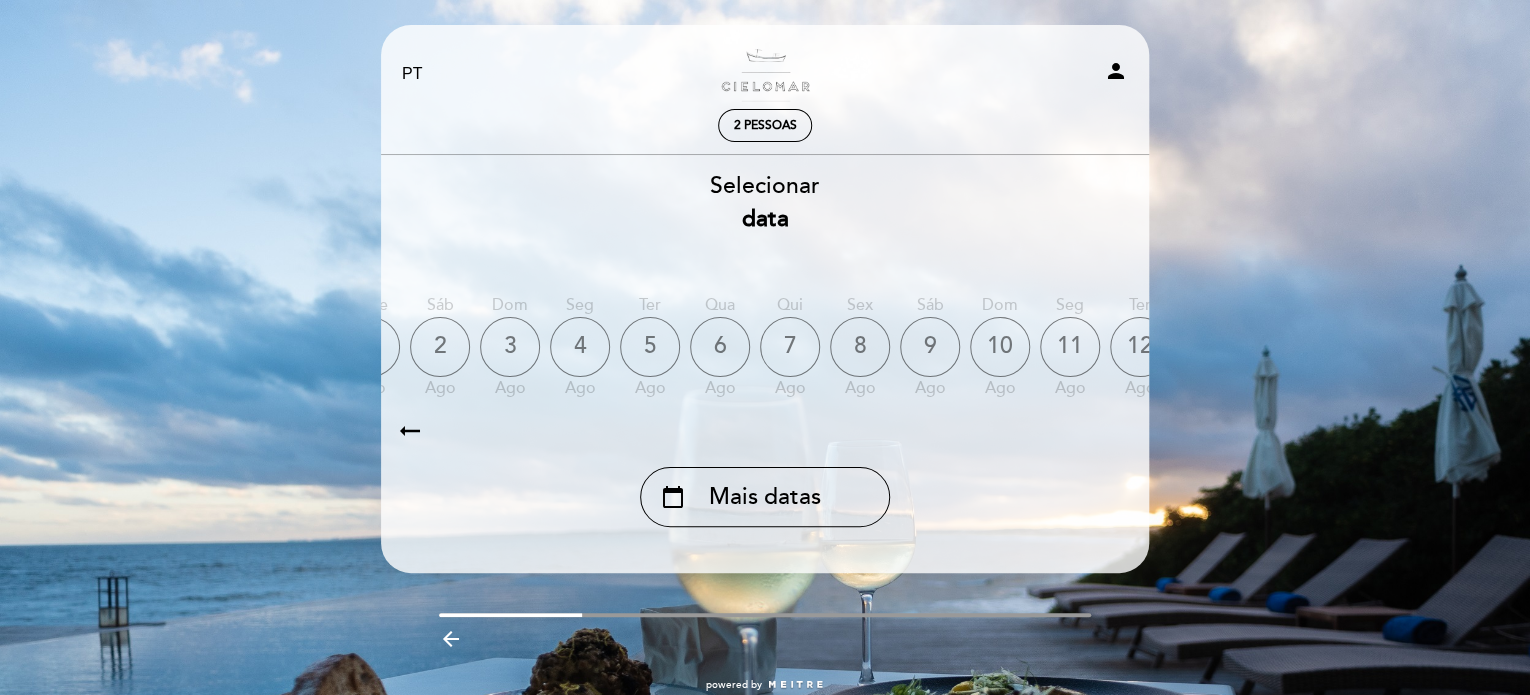 click on "arrow_right_alt" at bounding box center (1120, 430) 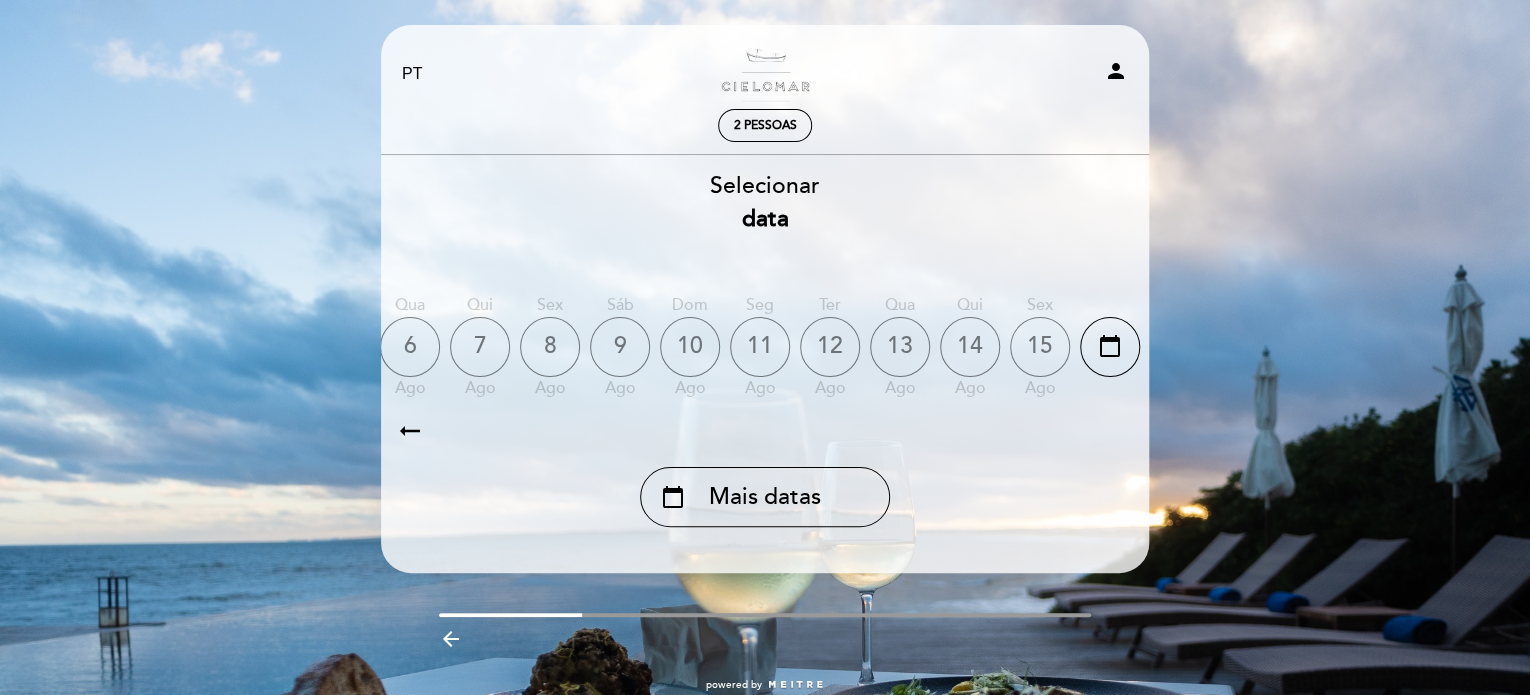click on "arrow_right_alt" at bounding box center (1120, 430) 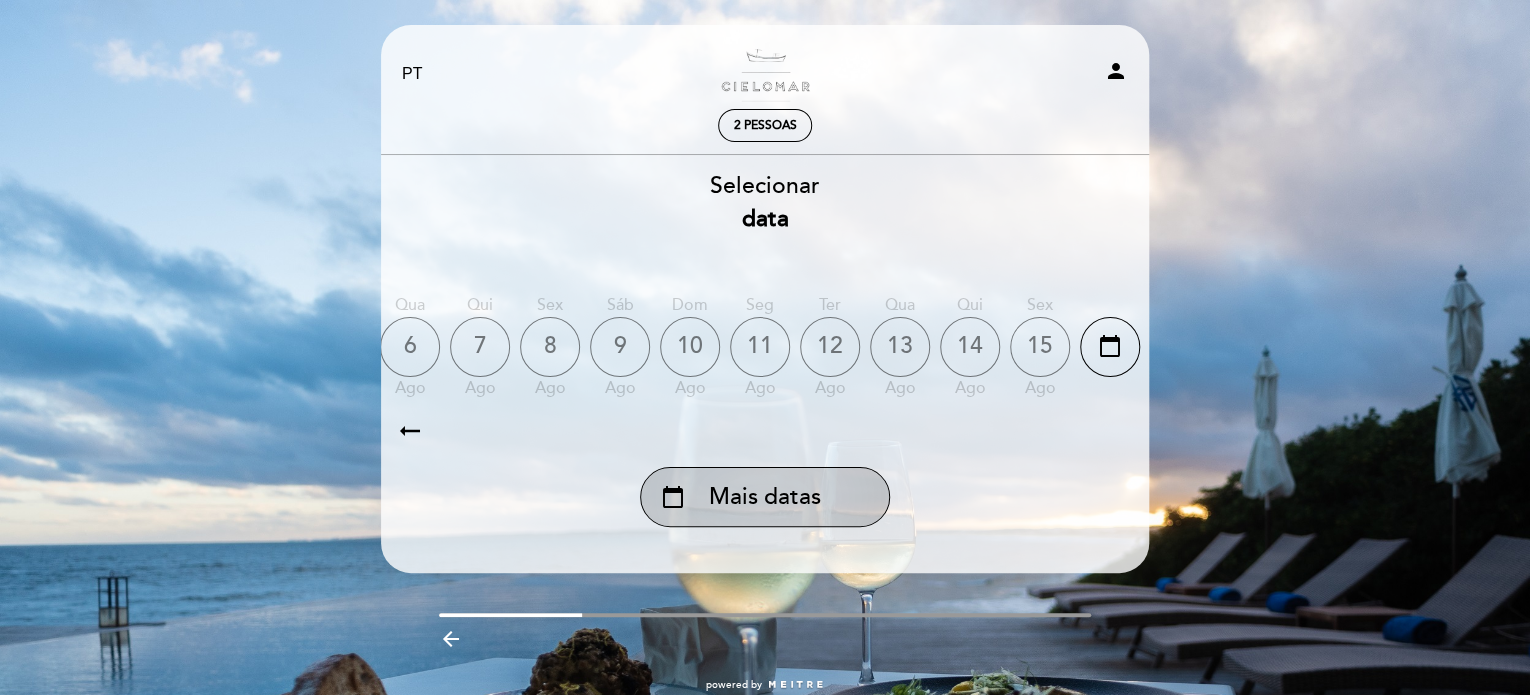 click on "calendar_today
Mais datas" at bounding box center [765, 497] 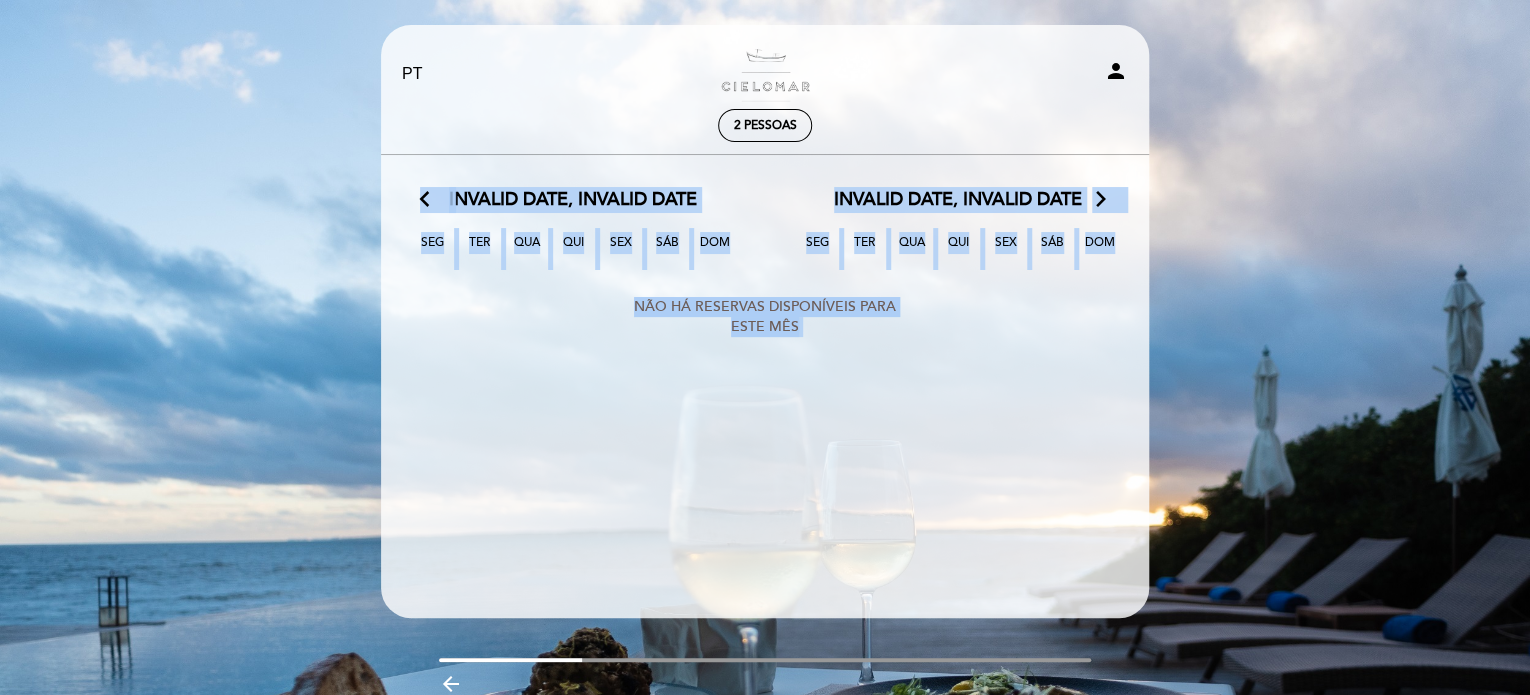 click on "arrow_forward_ios" at bounding box center (1101, 200) 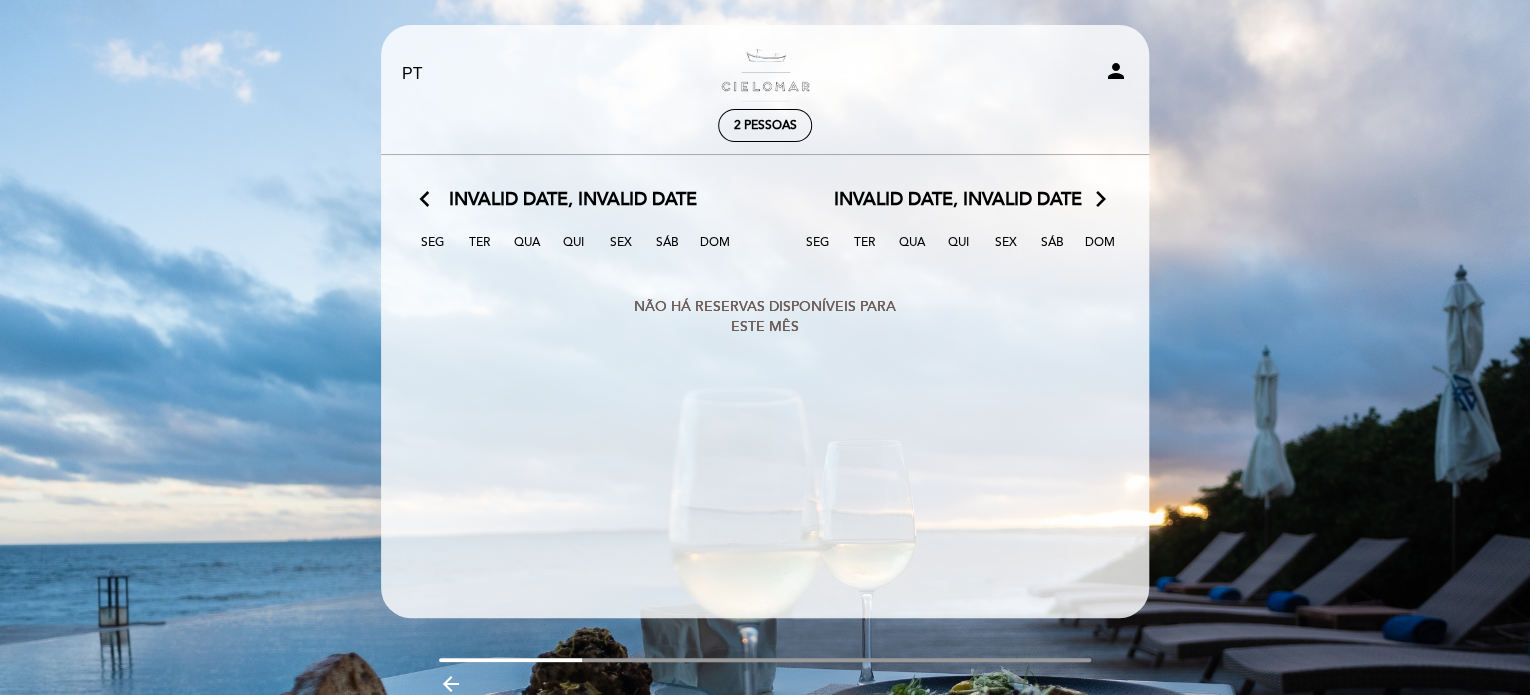 click on "arrow_forward_ios" at bounding box center [1101, 200] 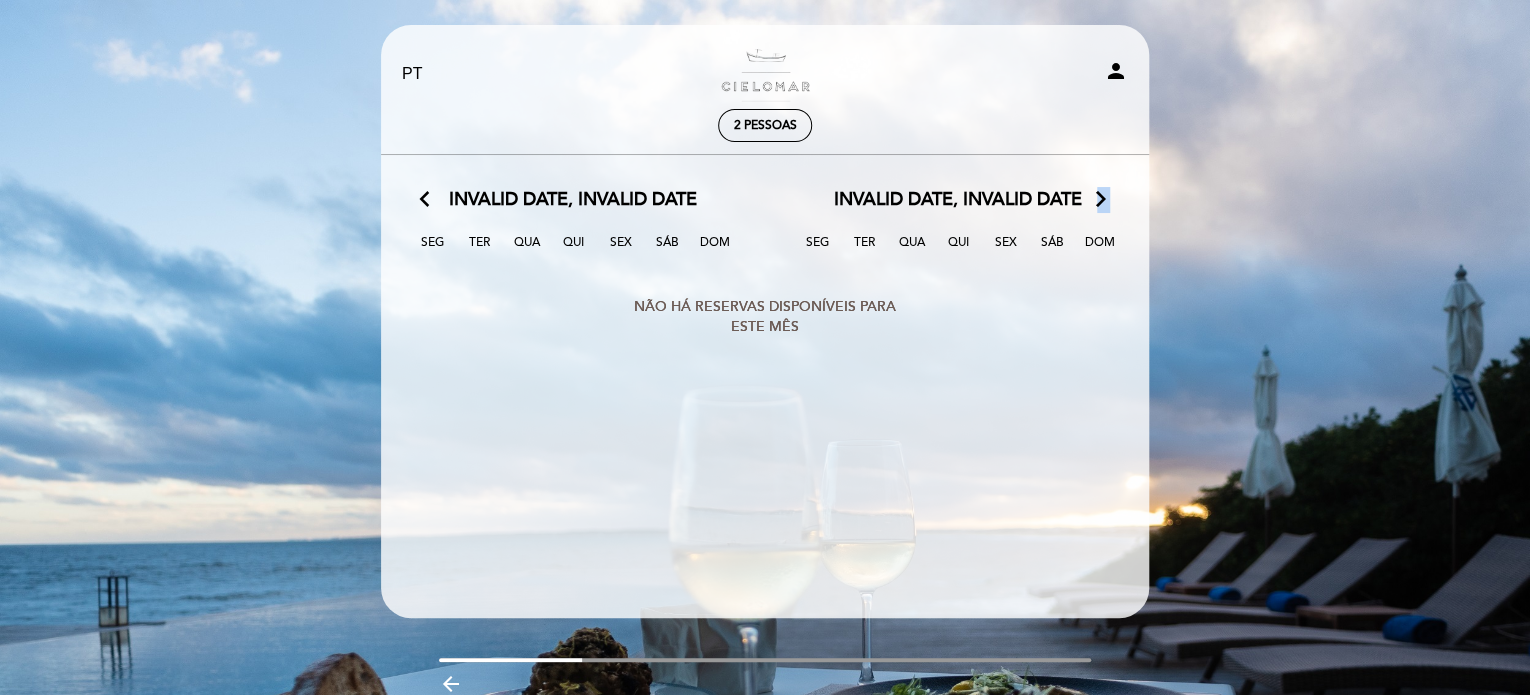 click on "arrow_forward_ios" at bounding box center (1101, 200) 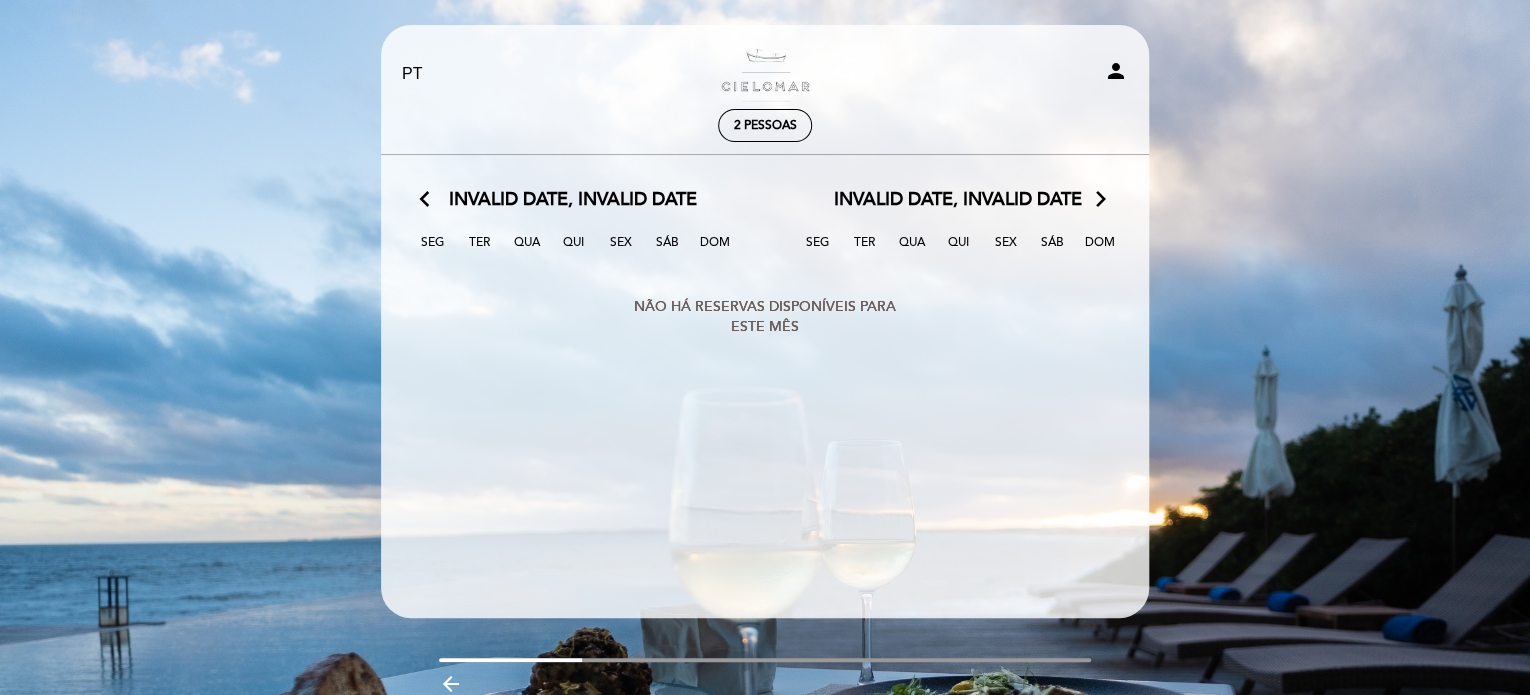 click on "arrow_back_ios
Invalid date,
Invalid date
arrow_forward_ios" at bounding box center [572, 200] 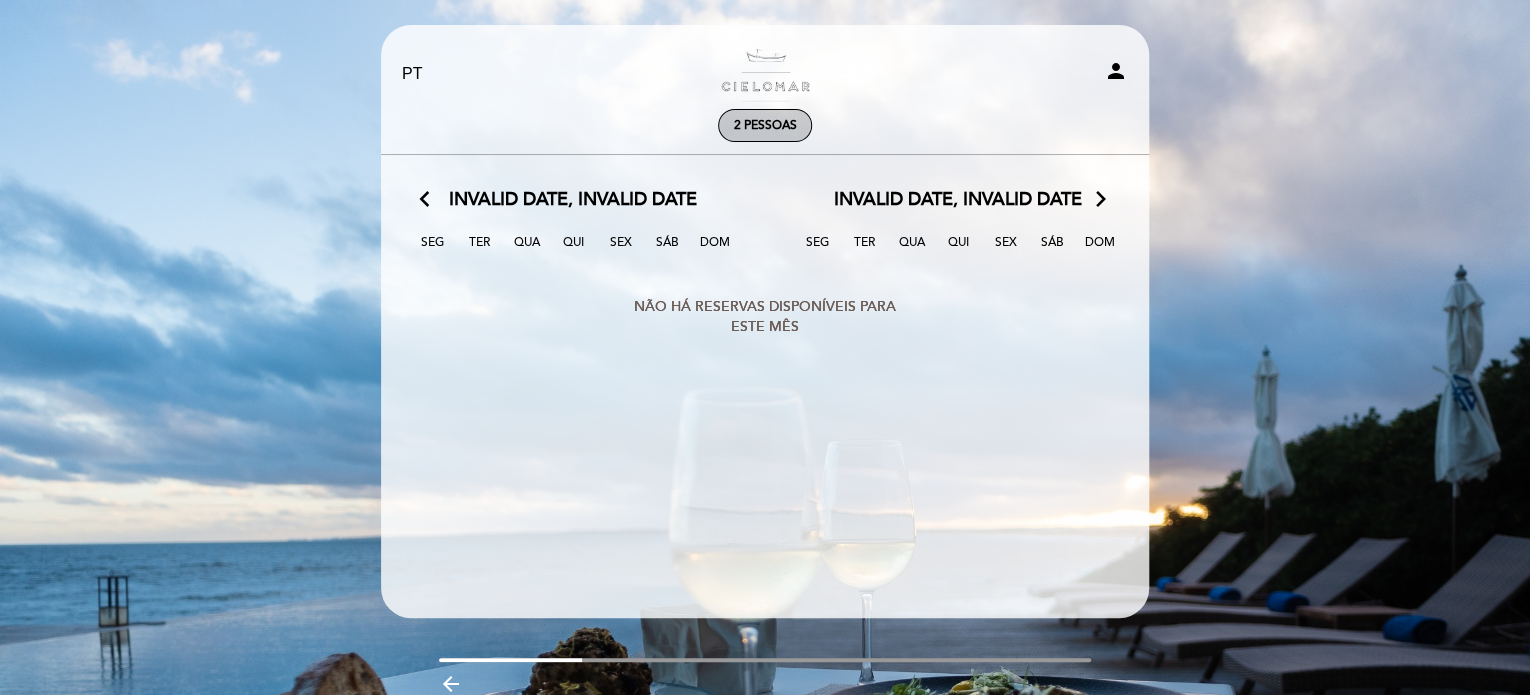 click on "2 pessoas" at bounding box center [765, 125] 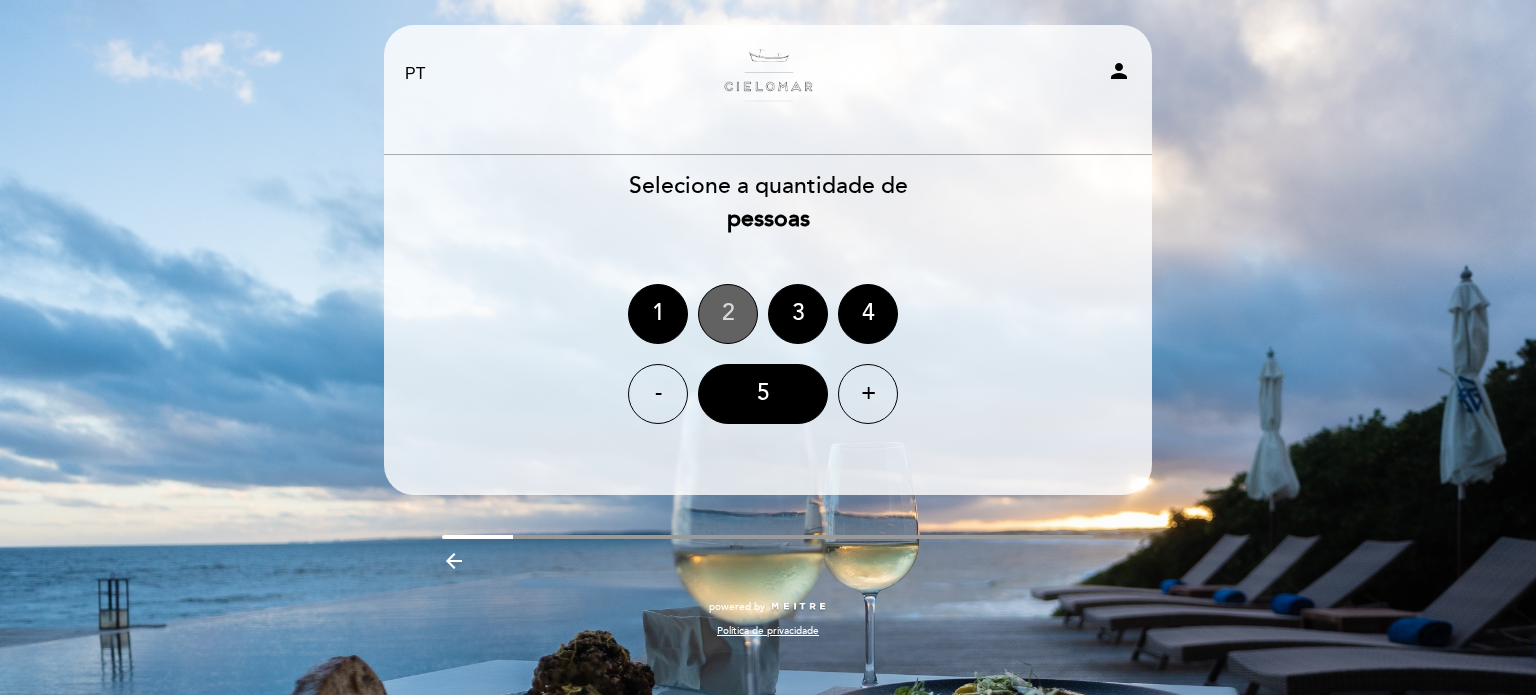 click on "2" at bounding box center (728, 314) 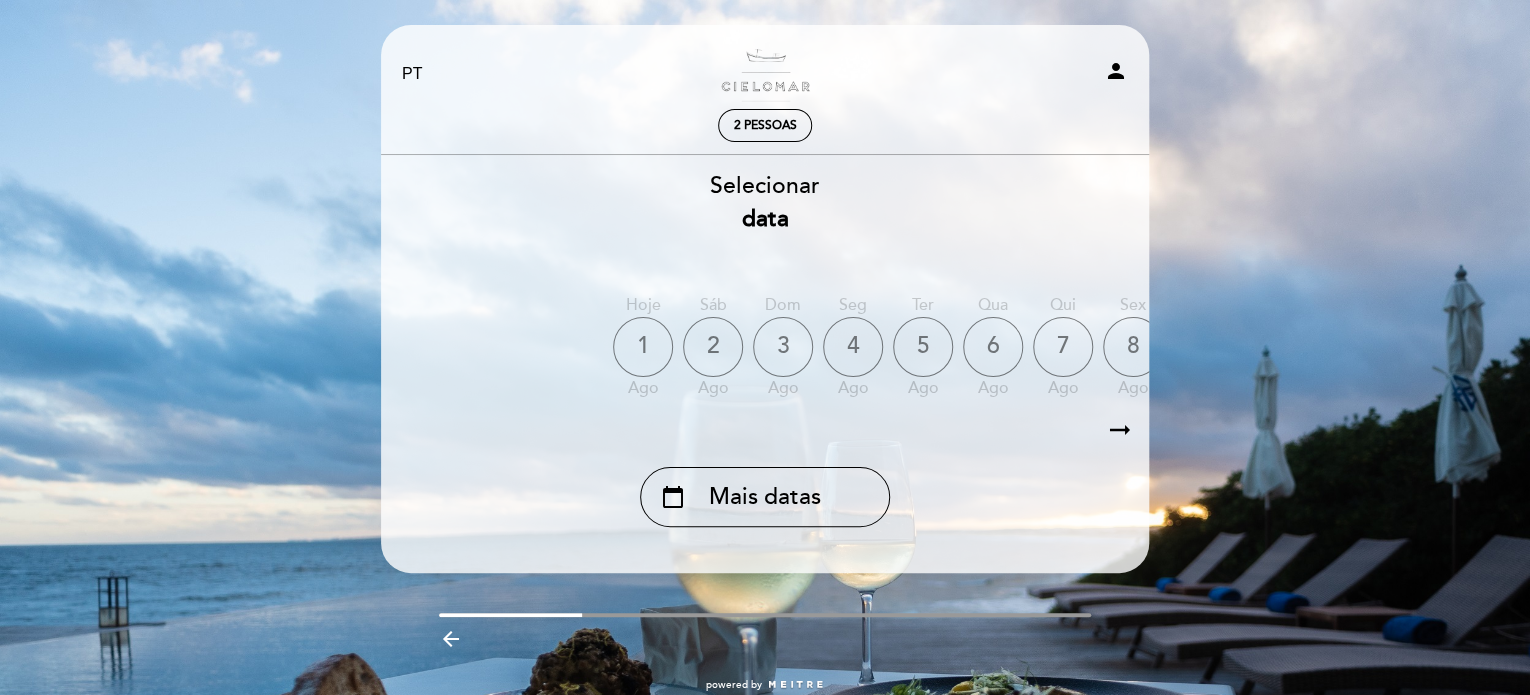 click on "arrow_right_alt" at bounding box center [1120, 430] 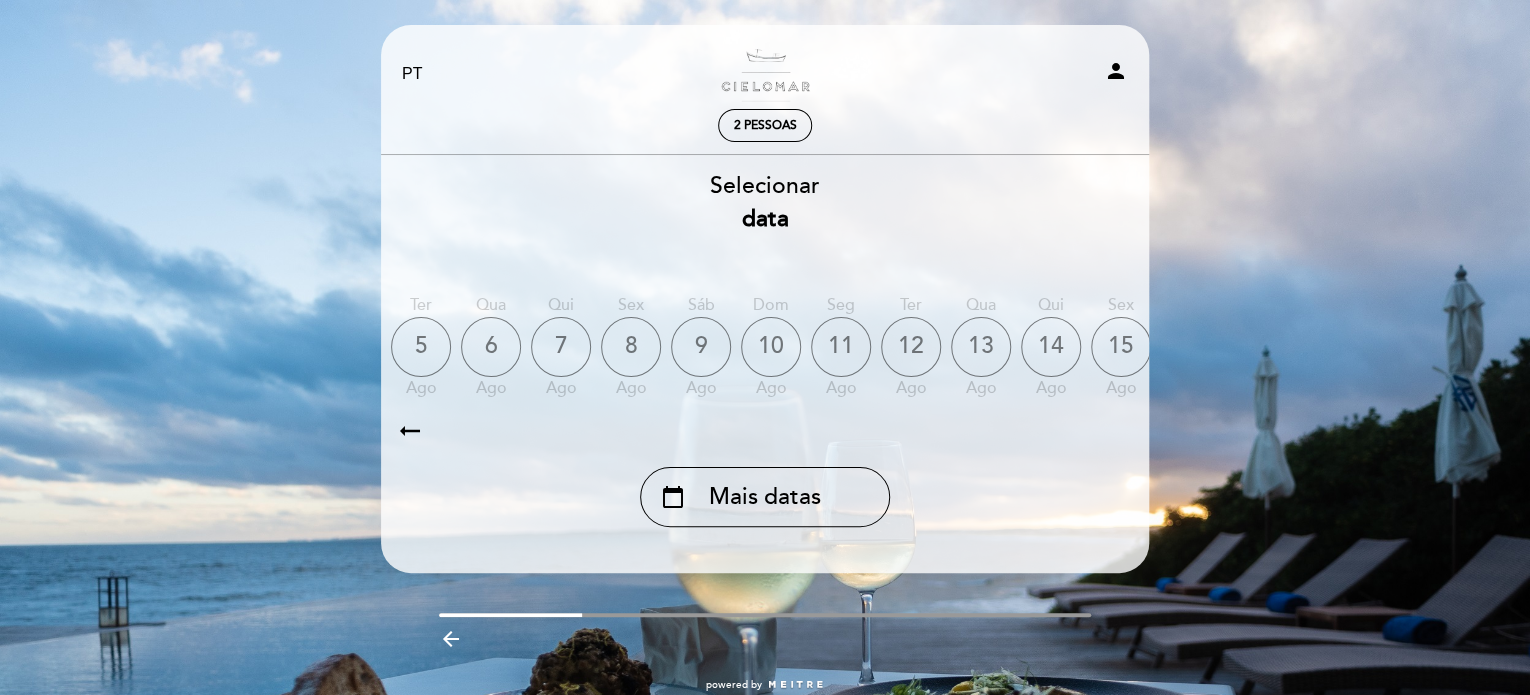 scroll, scrollTop: 0, scrollLeft: 583, axis: horizontal 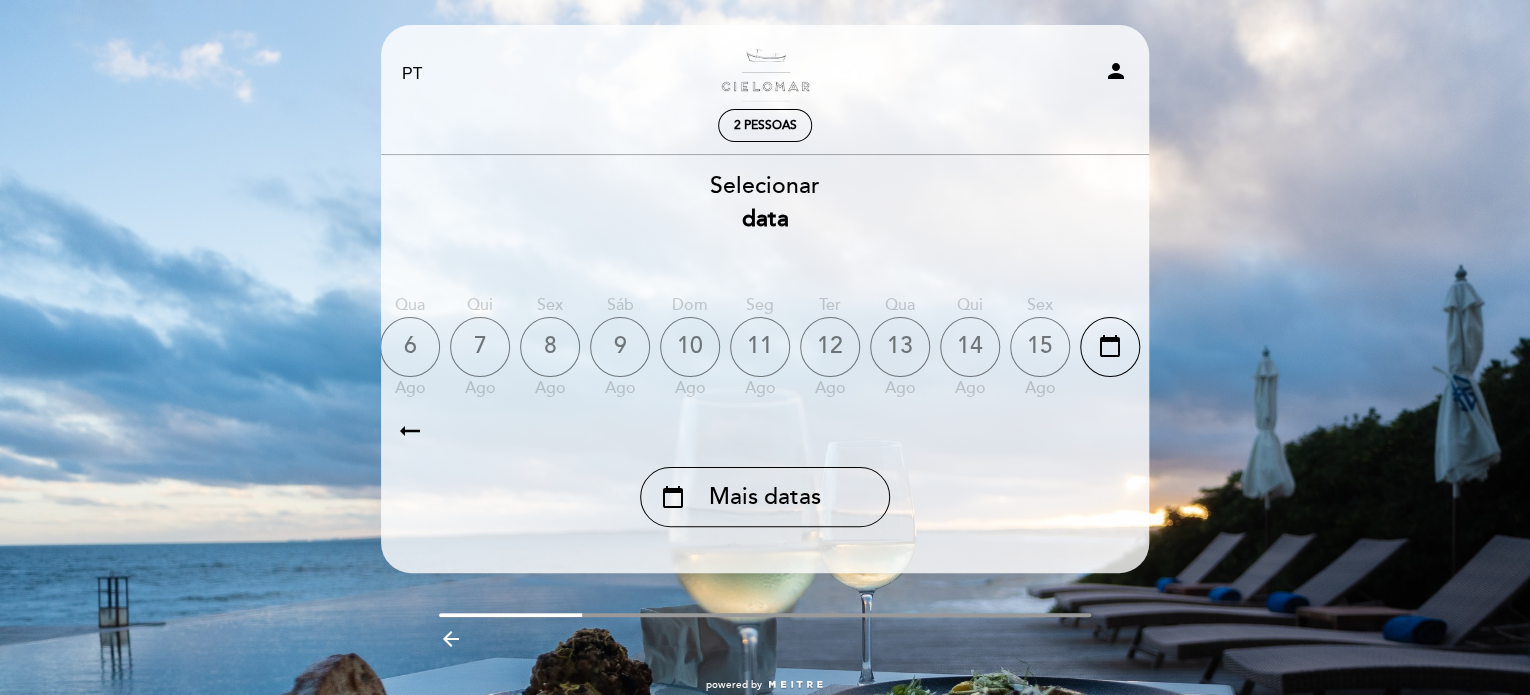 click on "arrow_right_alt" at bounding box center [1120, 430] 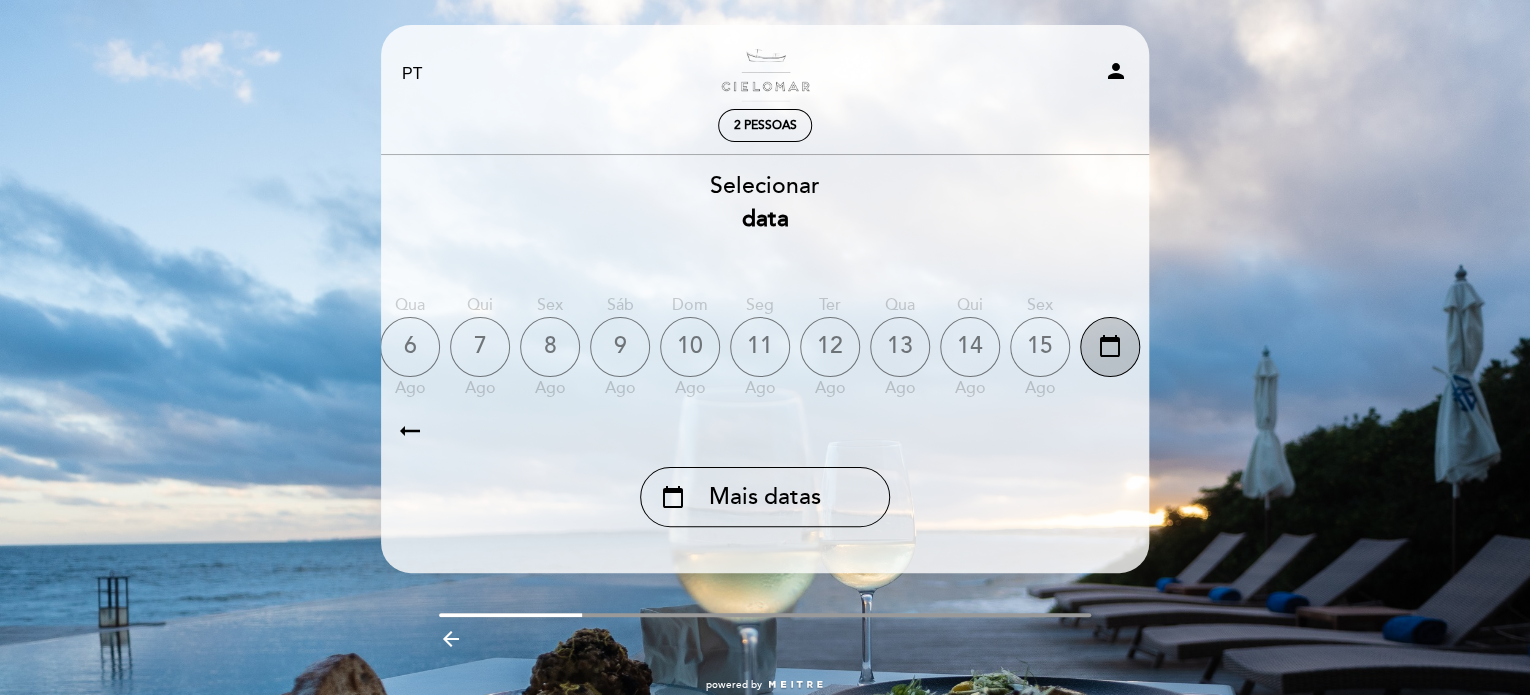 click on "calendar_today" at bounding box center [1110, 346] 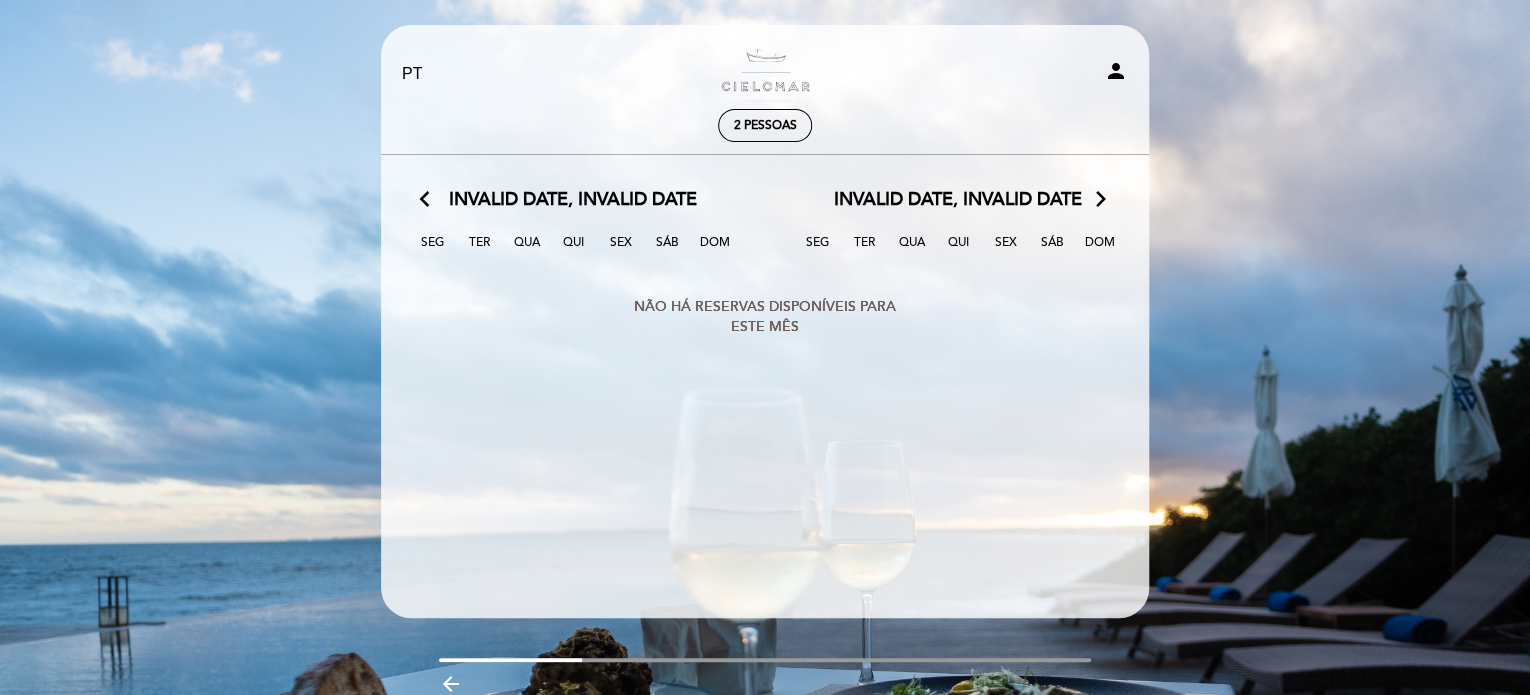 click on "arrow_forward_ios" at bounding box center [1101, 200] 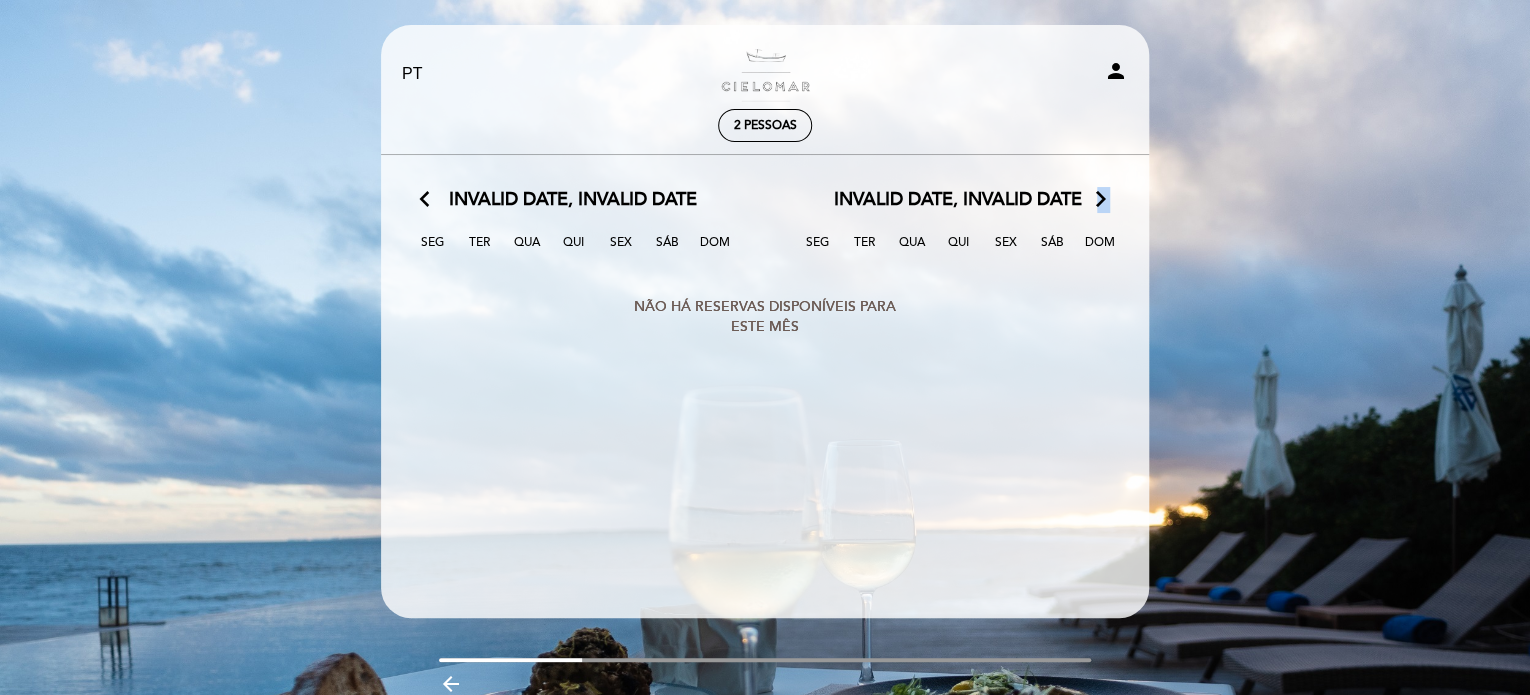 click on "arrow_forward_ios" at bounding box center [1101, 200] 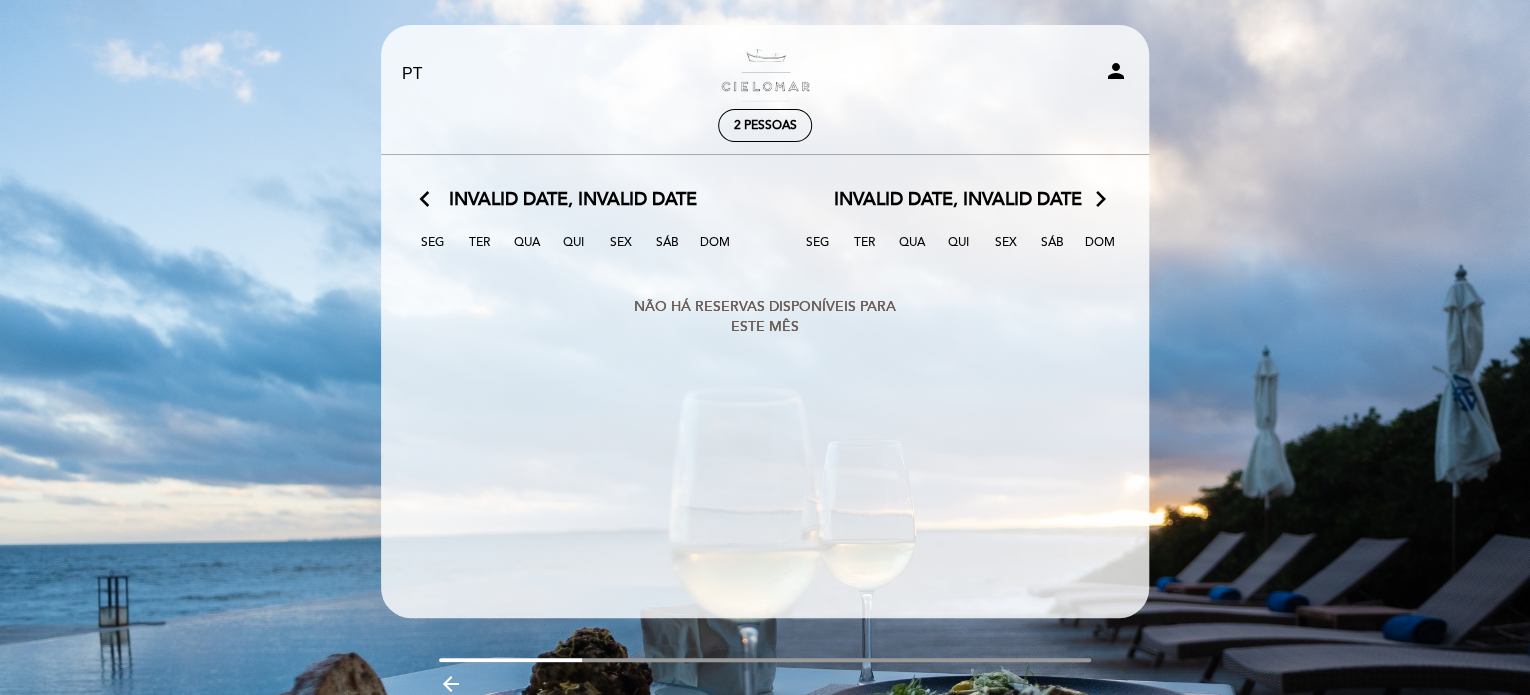 click on "arrow_back_ios" at bounding box center [429, 200] 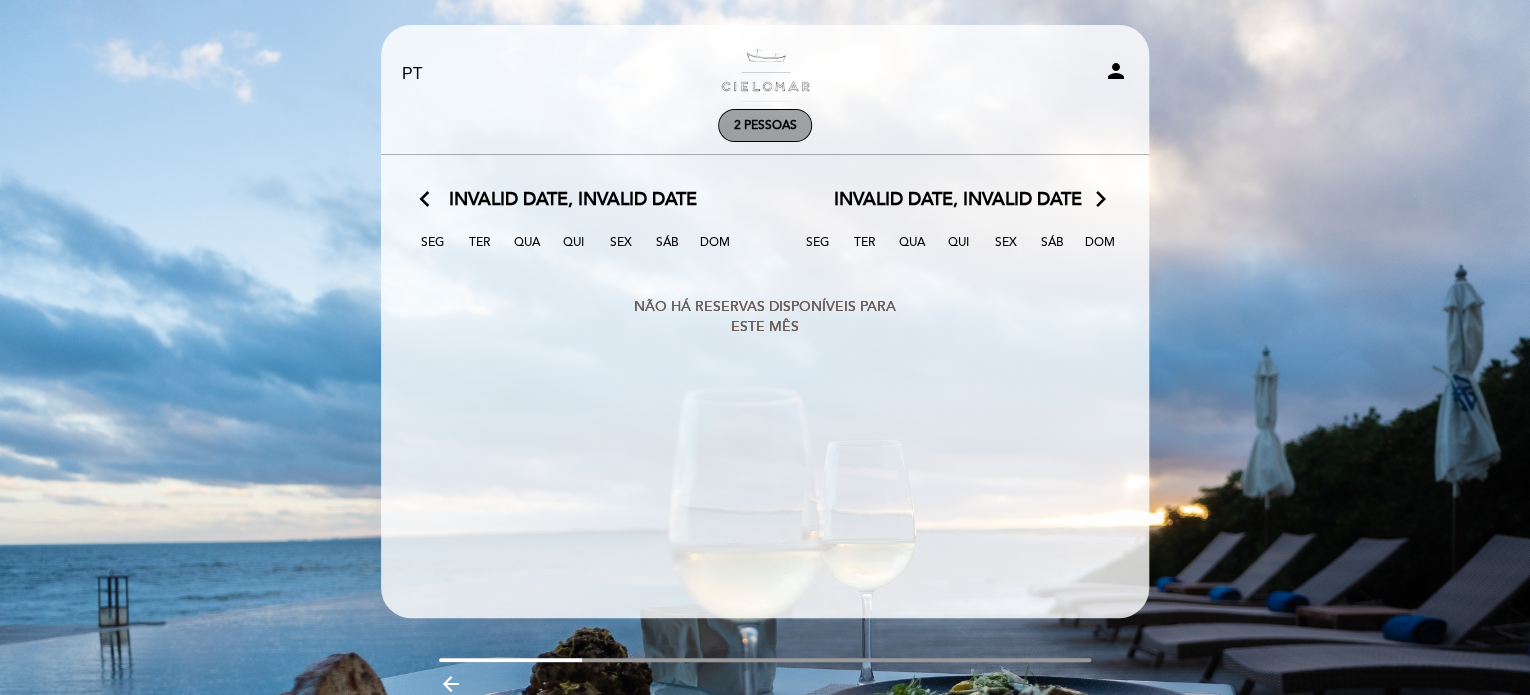 click on "2 pessoas" at bounding box center (765, 125) 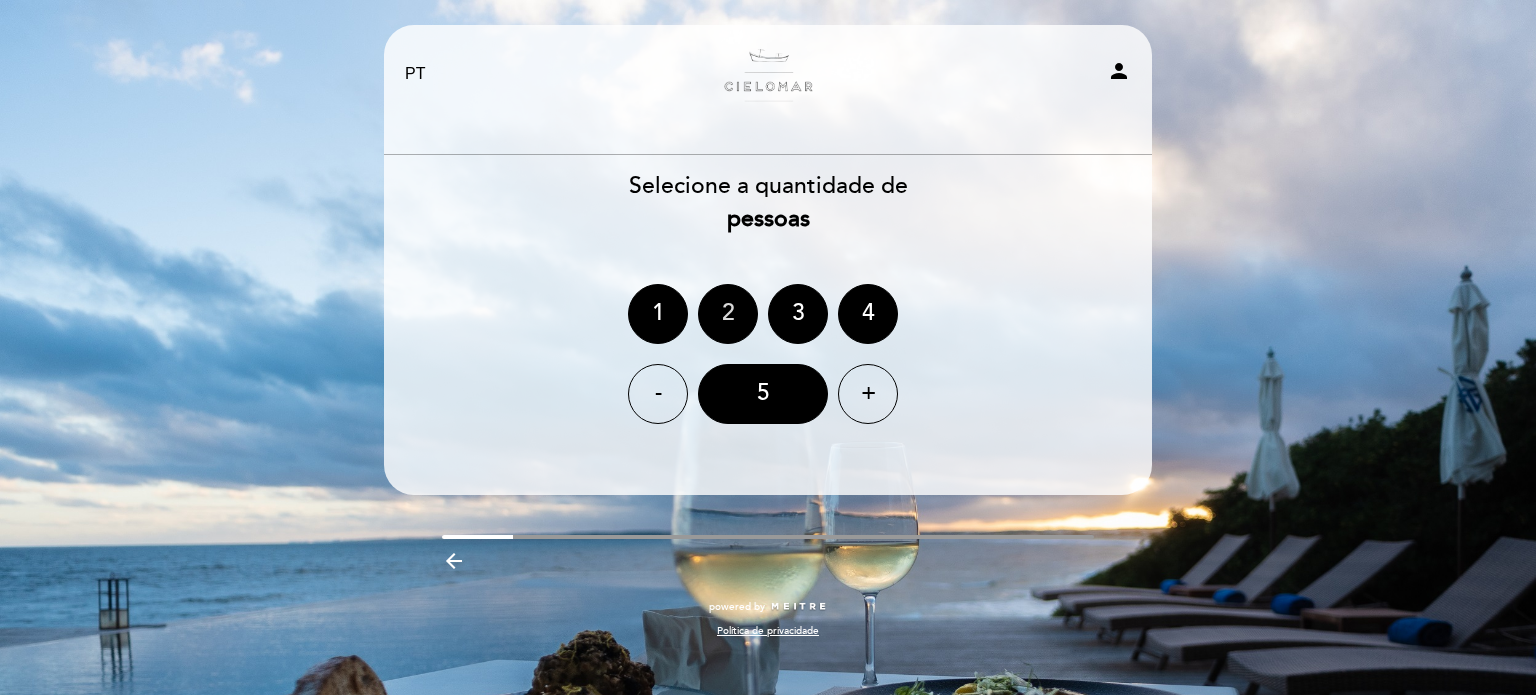 click on "2" at bounding box center [728, 314] 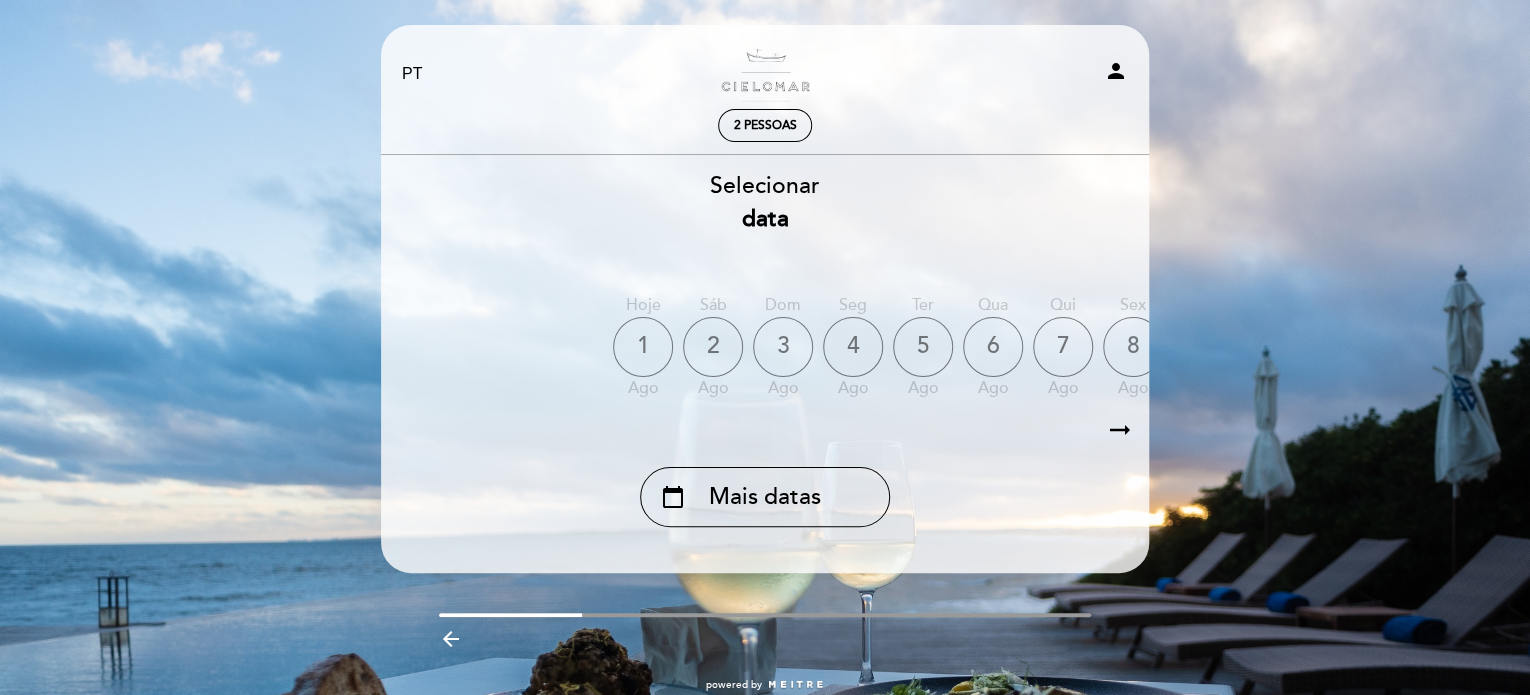 click on "arrow_right_alt" at bounding box center [1120, 430] 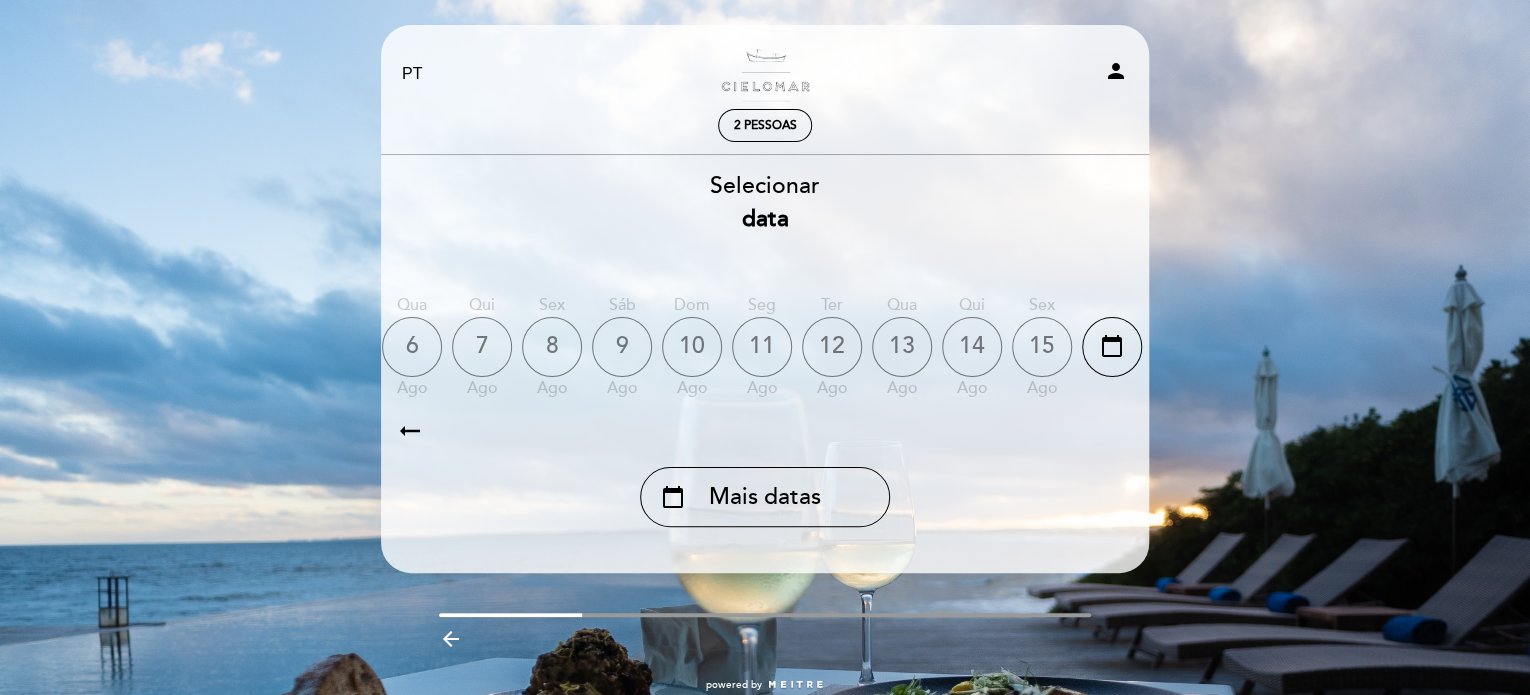 scroll, scrollTop: 0, scrollLeft: 583, axis: horizontal 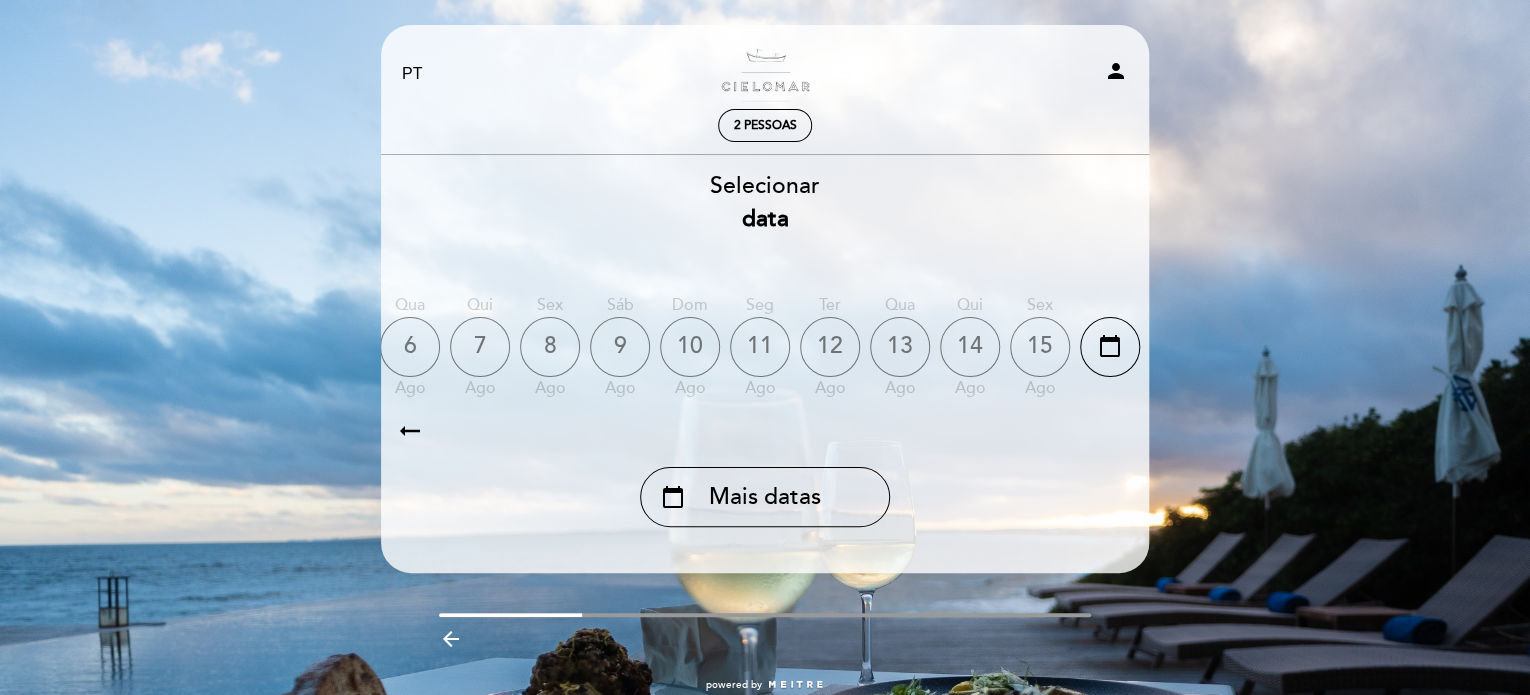 click on "15" at bounding box center (1040, 347) 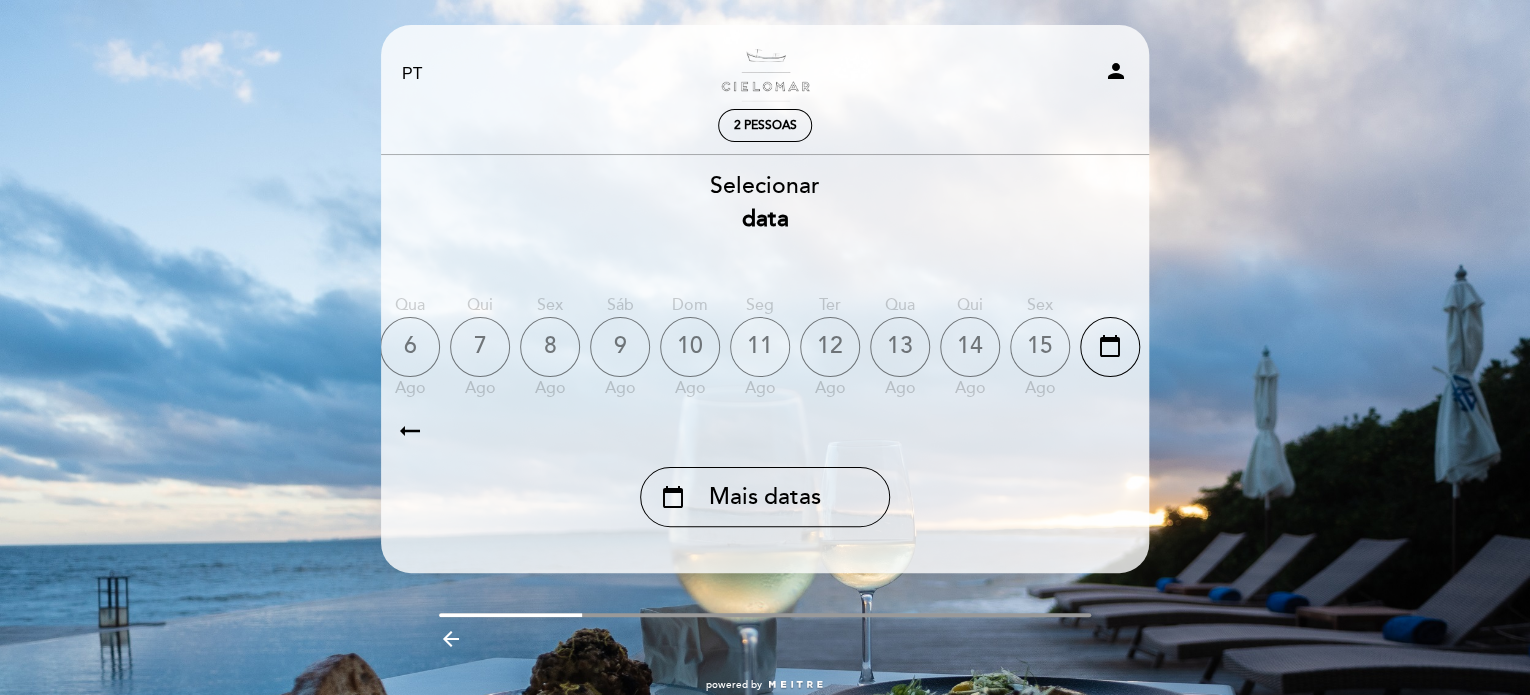 click on "11" at bounding box center (760, 347) 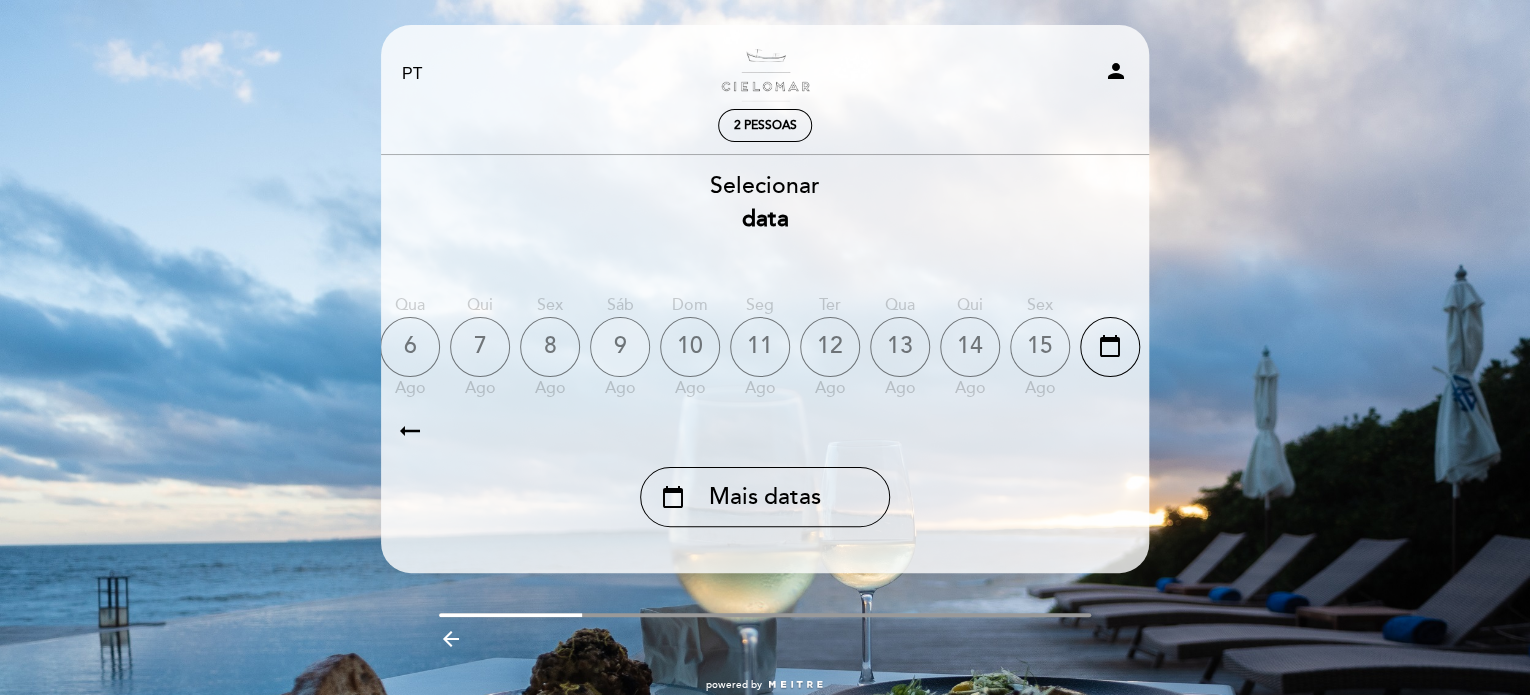 click on "9" at bounding box center [620, 347] 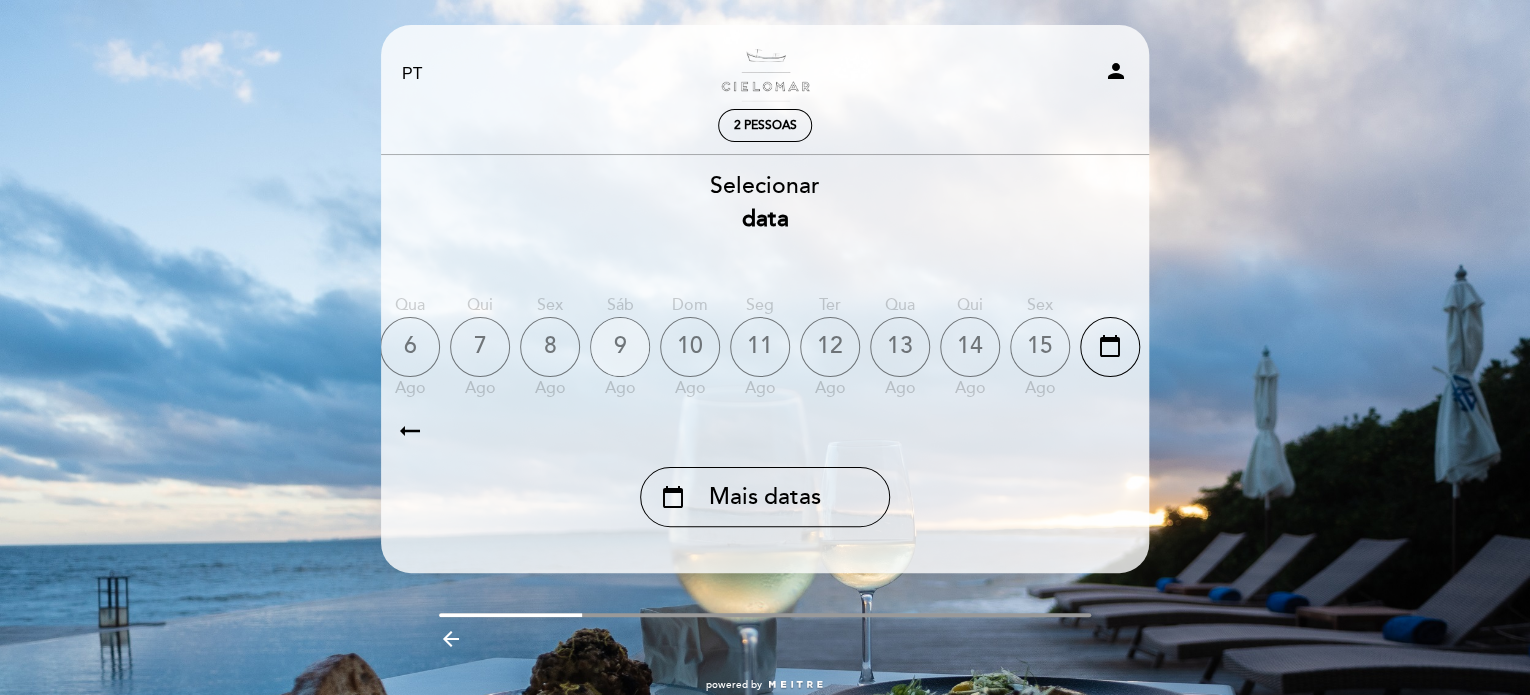 click on "9" at bounding box center [620, 347] 